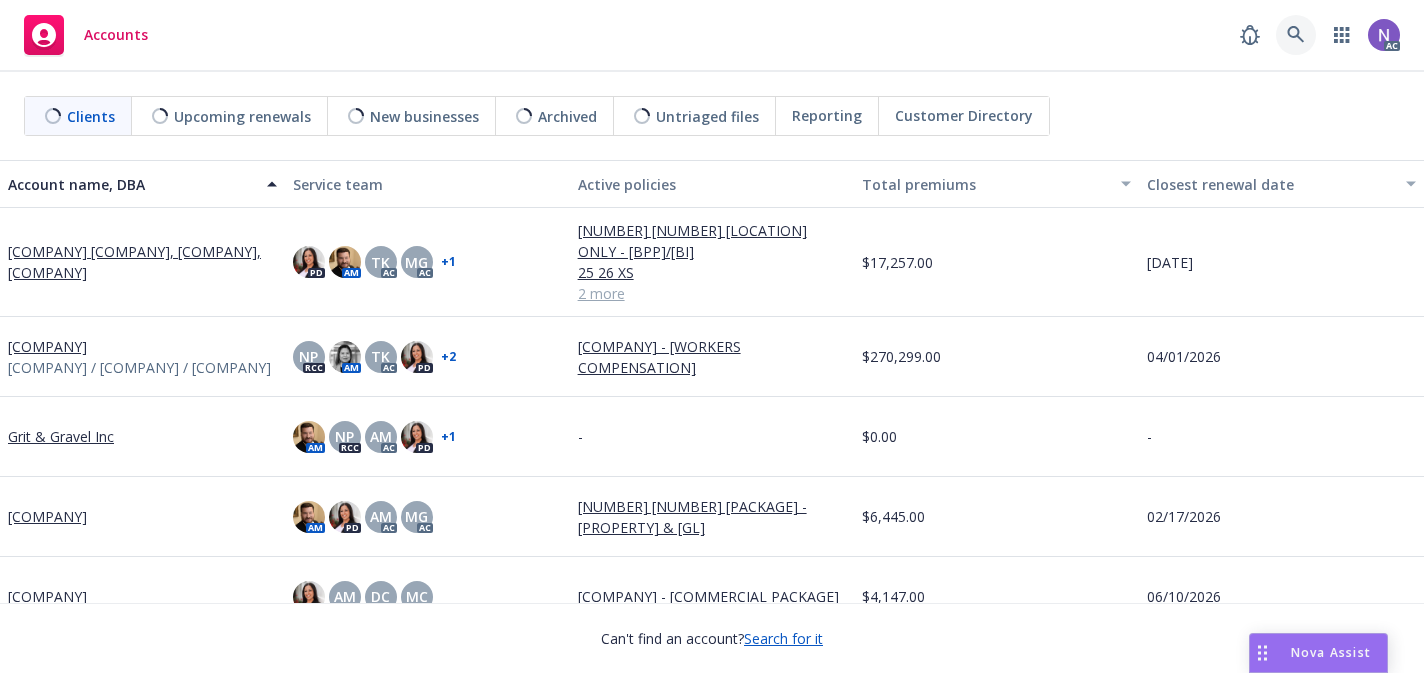 scroll, scrollTop: 0, scrollLeft: 0, axis: both 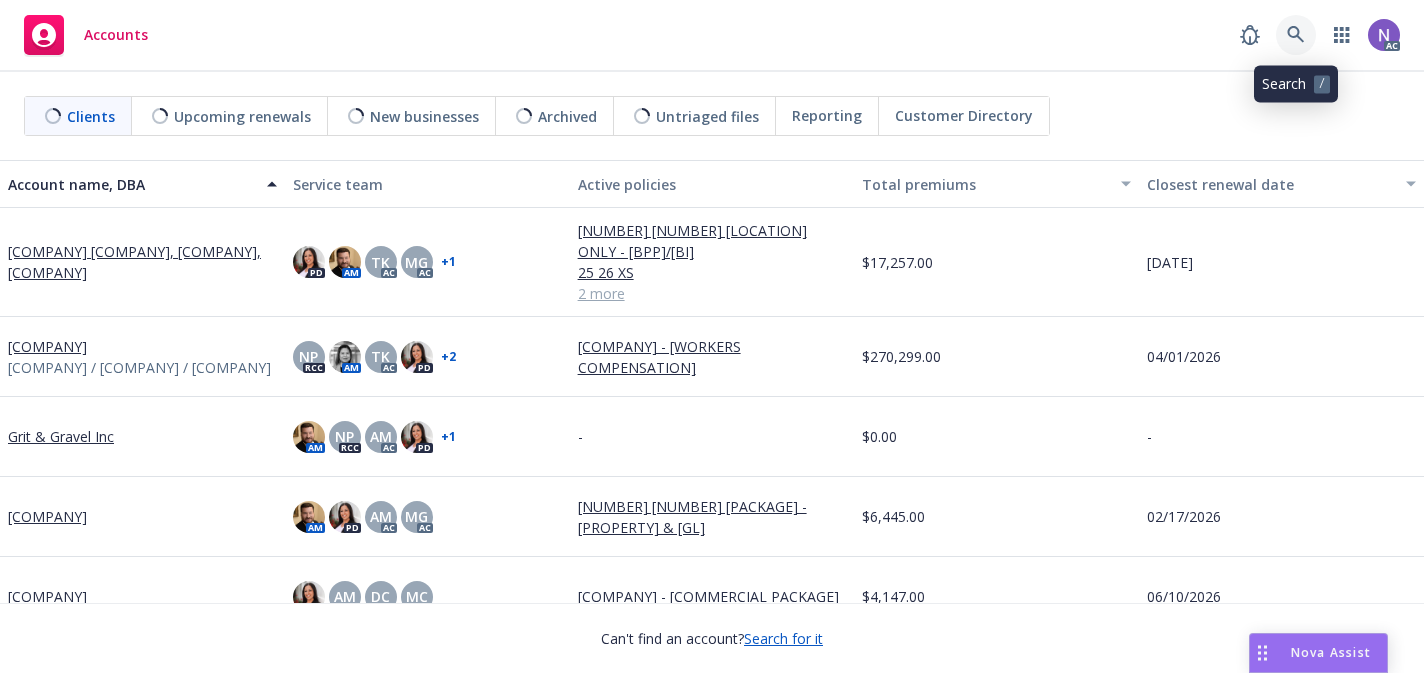 click at bounding box center [1296, 35] 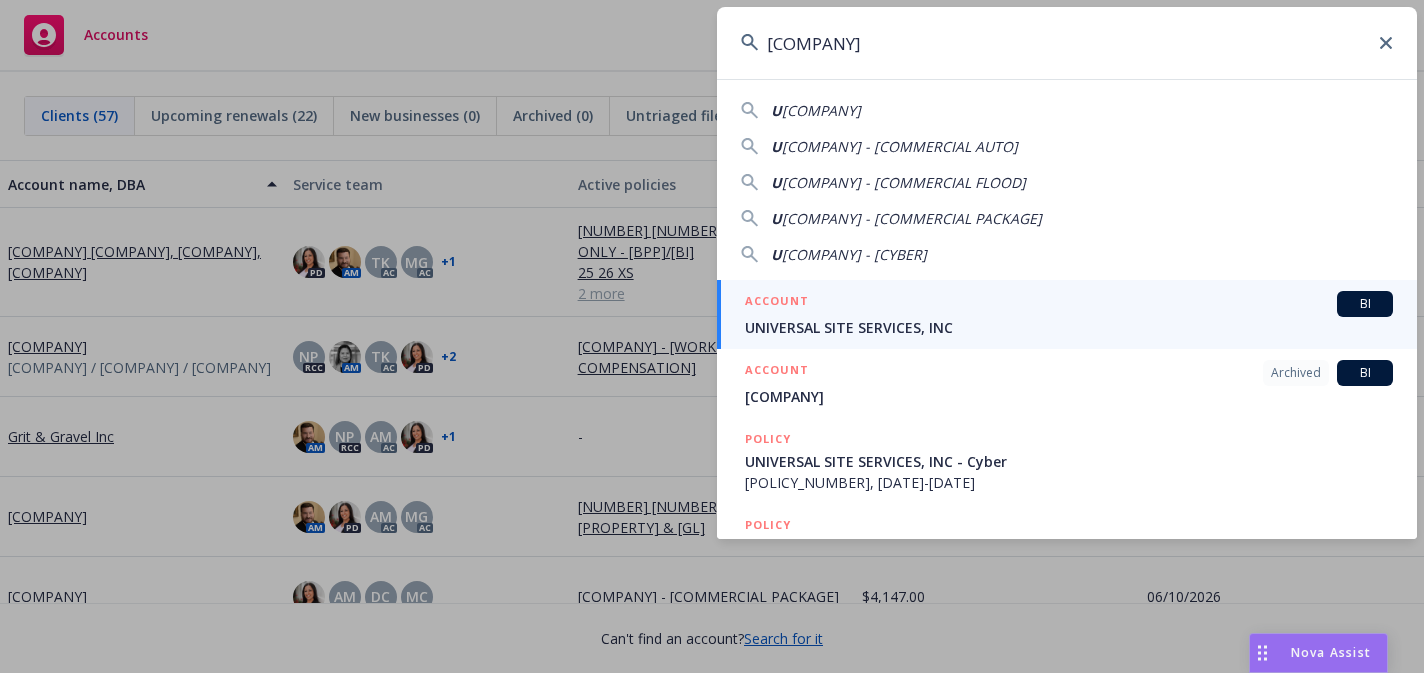 type on "[COMPANY]" 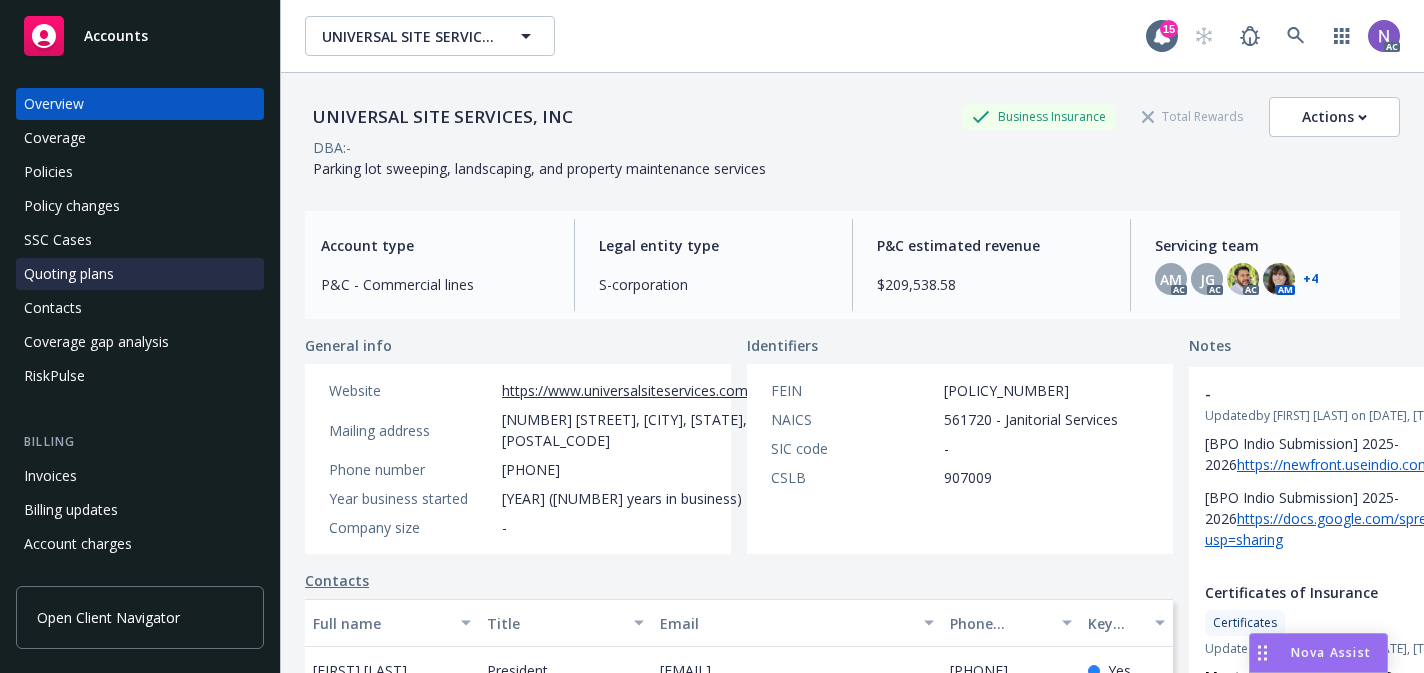 click on "Quoting plans" at bounding box center (140, 274) 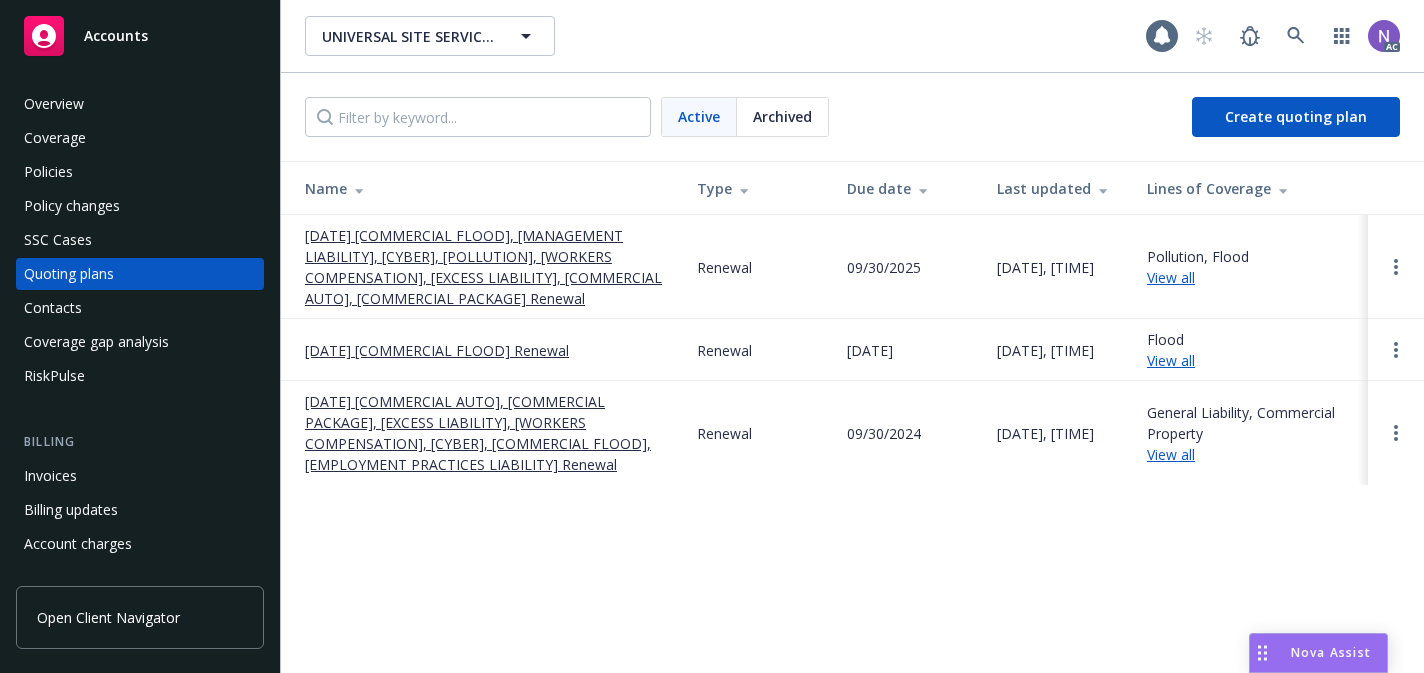 click on "[DATE] [COMMERCIAL FLOOD], [MANAGEMENT LIABILITY], [CYBER], [POLLUTION], [WORKERS COMPENSATION], [EXCESS LIABILITY], [COMMERCIAL AUTO], [COMMERCIAL PACKAGE] Renewal" at bounding box center (485, 267) 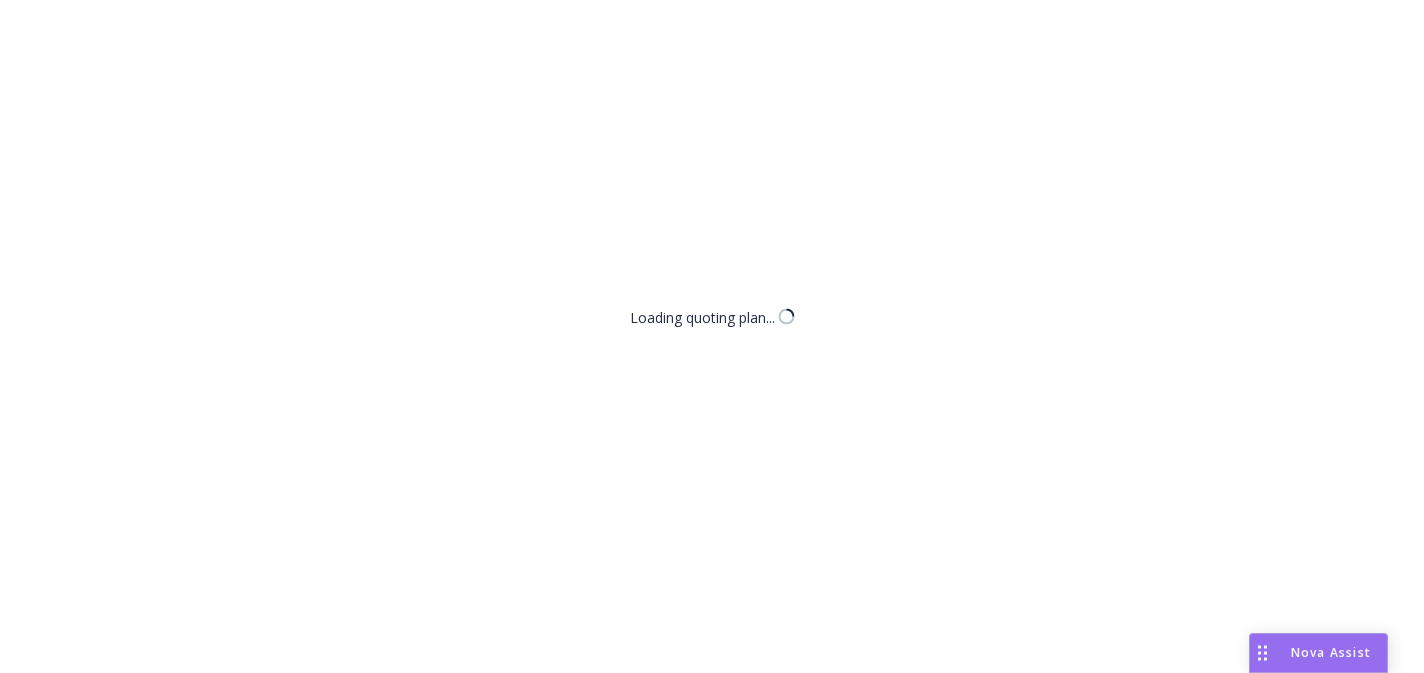 scroll, scrollTop: 0, scrollLeft: 0, axis: both 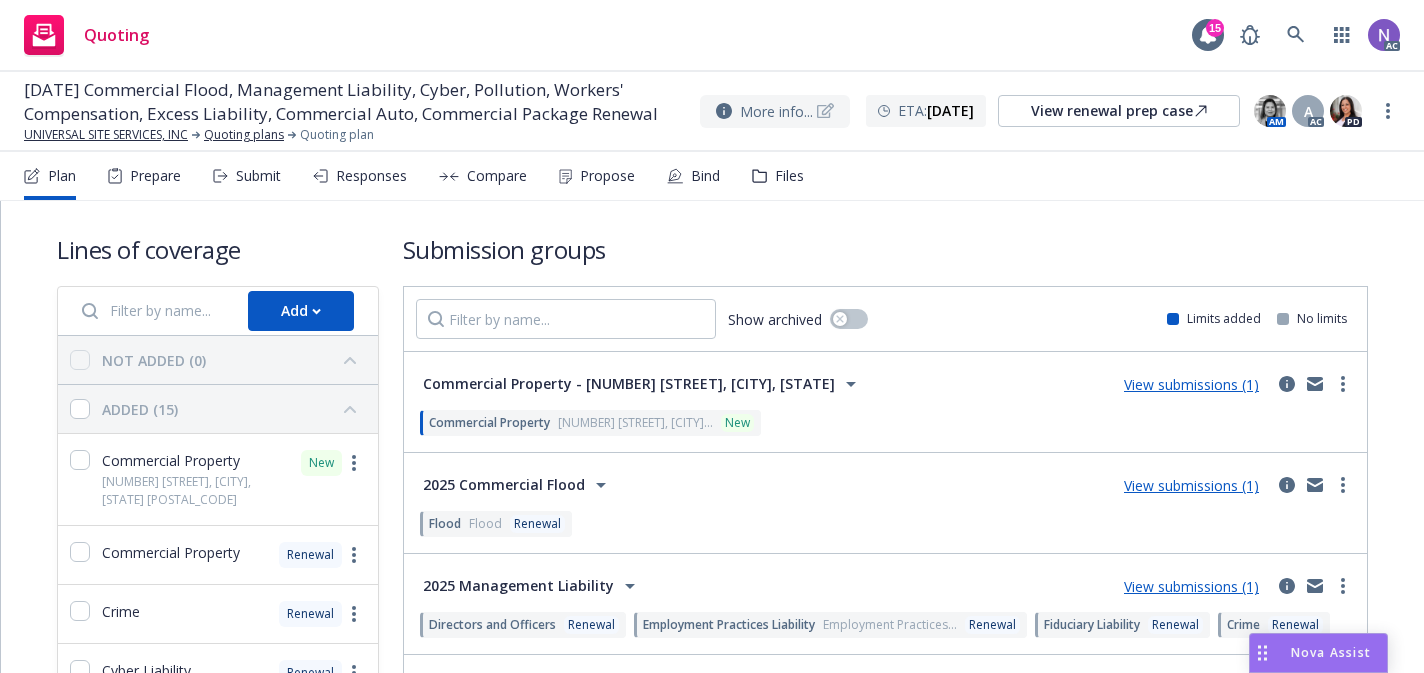 click on "More info..." at bounding box center (776, 111) 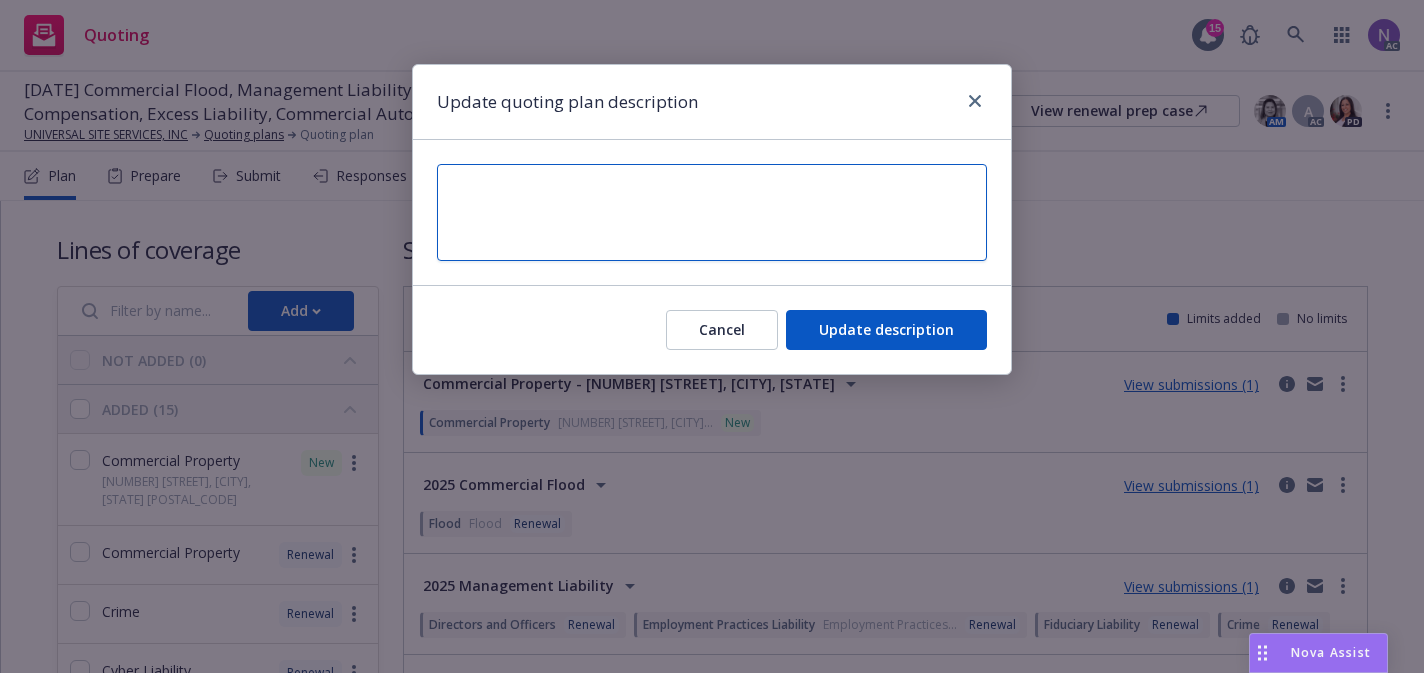 click at bounding box center (712, 212) 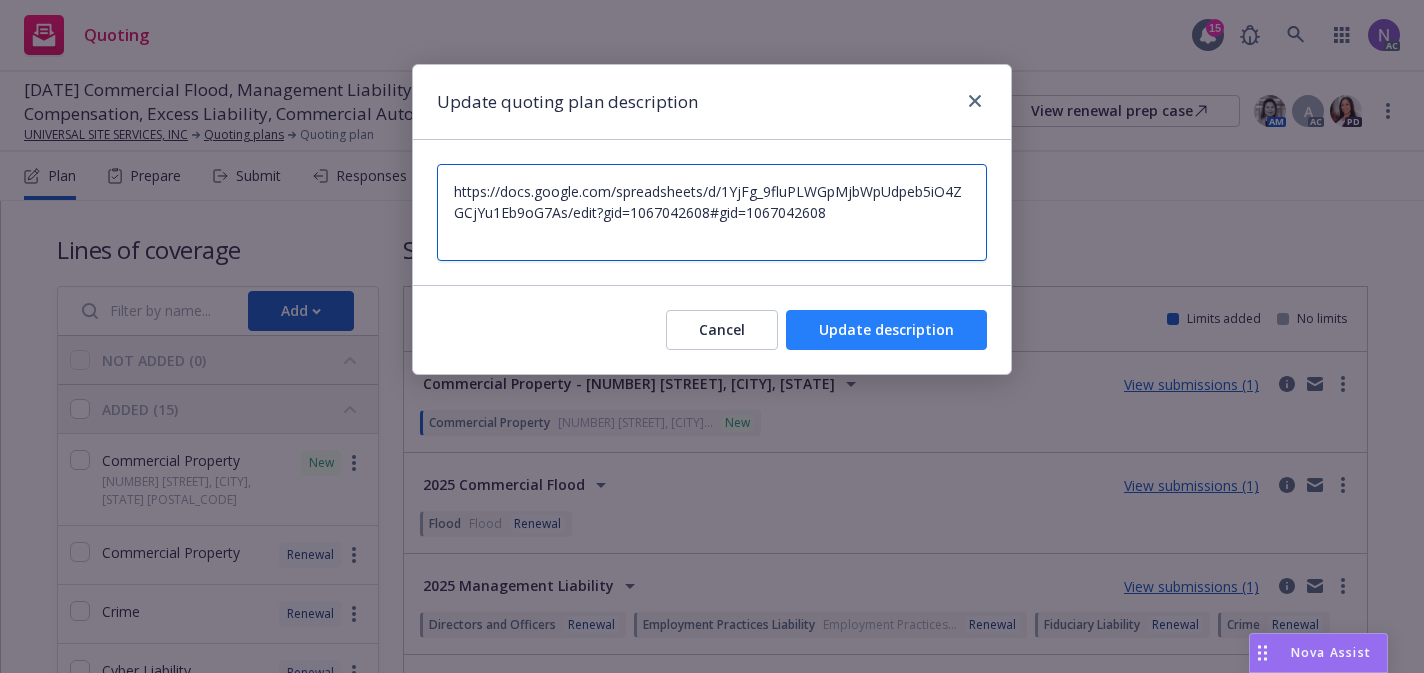 type on "https://docs.google.com/spreadsheets/d/1YjFg_9fluPLWGpMjbWpUdpeb5iO4ZGCjYu1Eb9oG7As/edit?gid=1067042608#gid=1067042608" 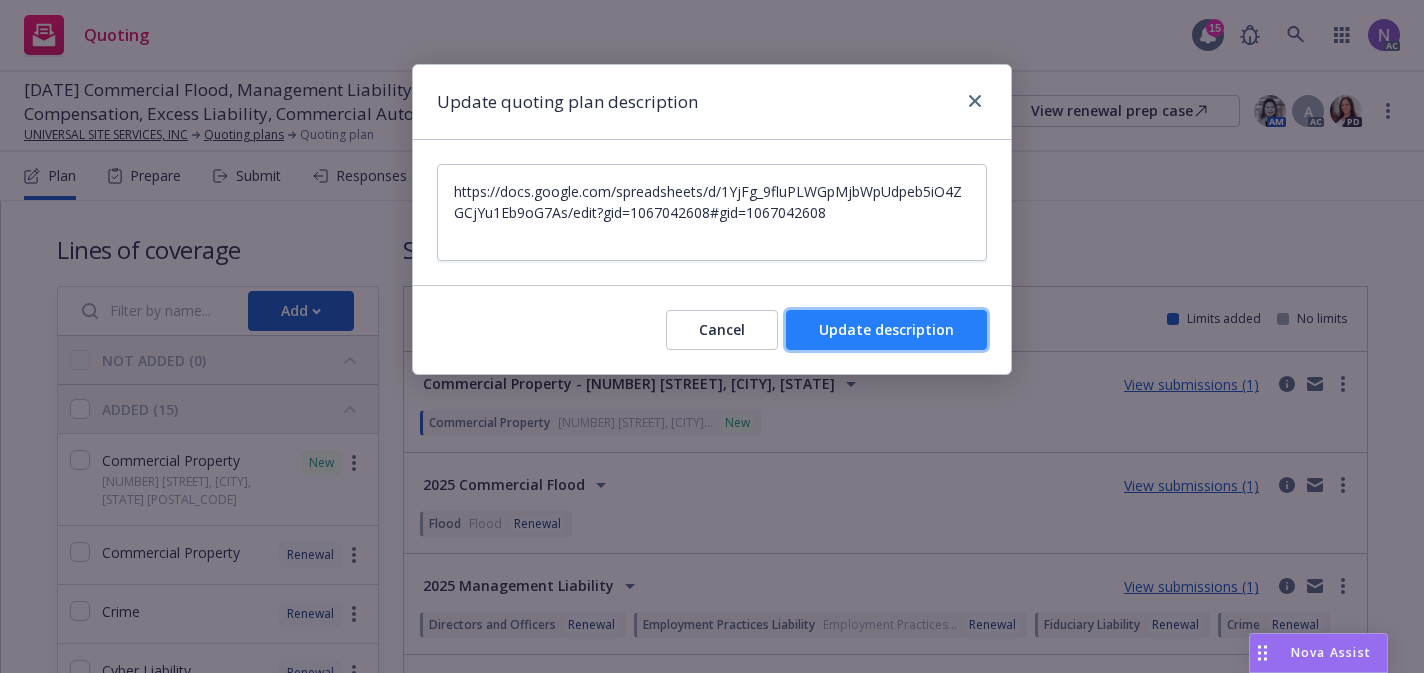 click on "Update description" at bounding box center [886, 329] 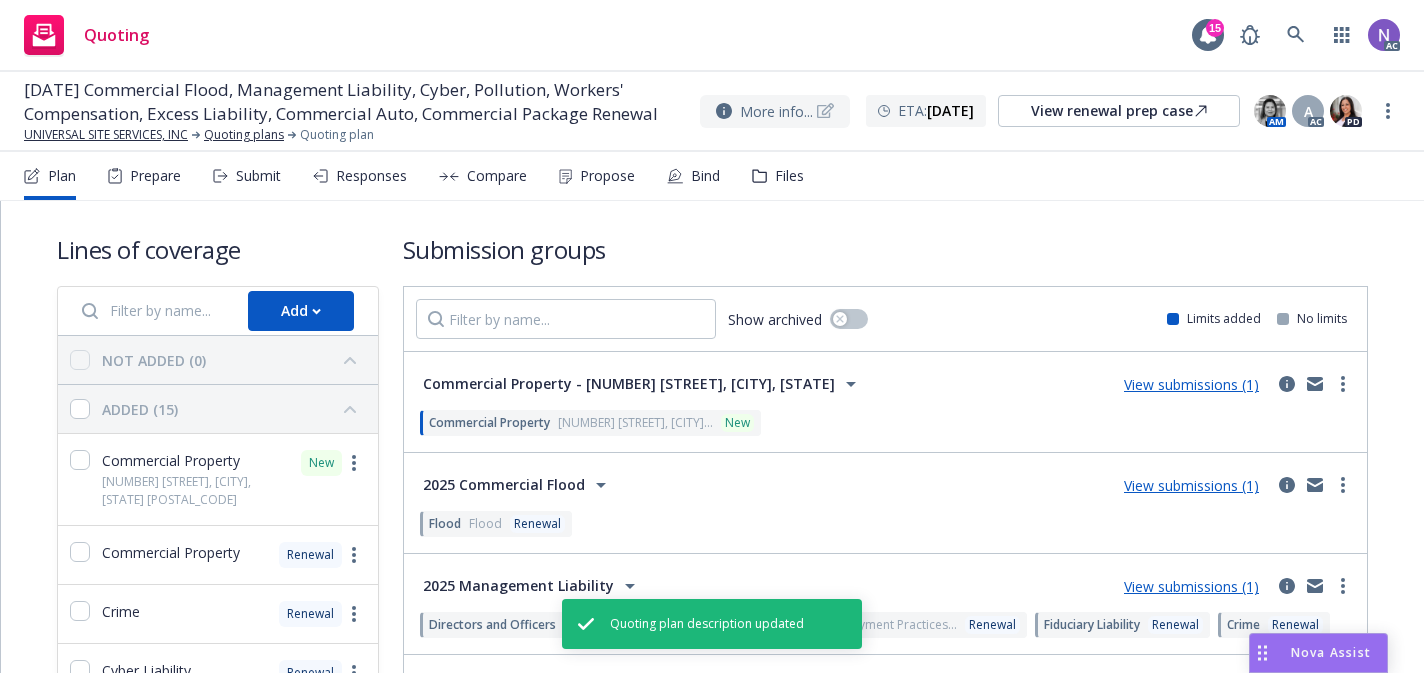 click on "More info..." at bounding box center [776, 111] 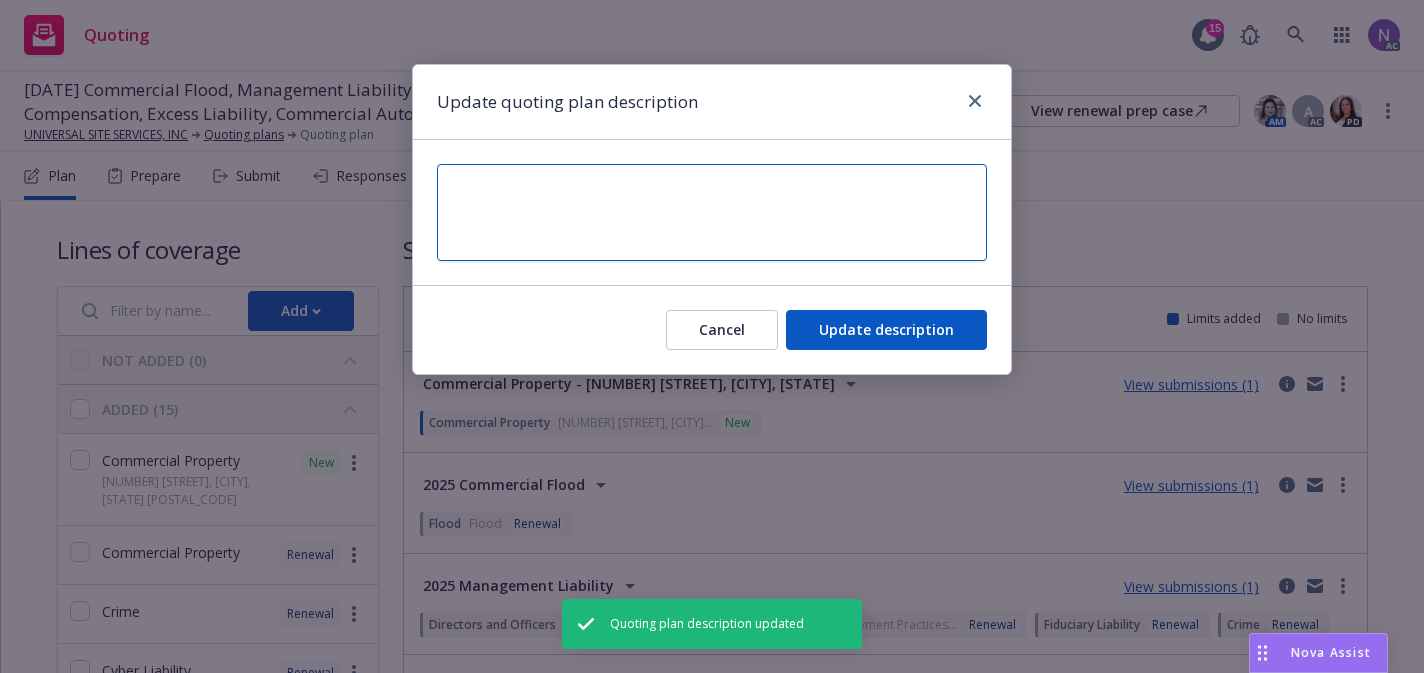 click at bounding box center (712, 212) 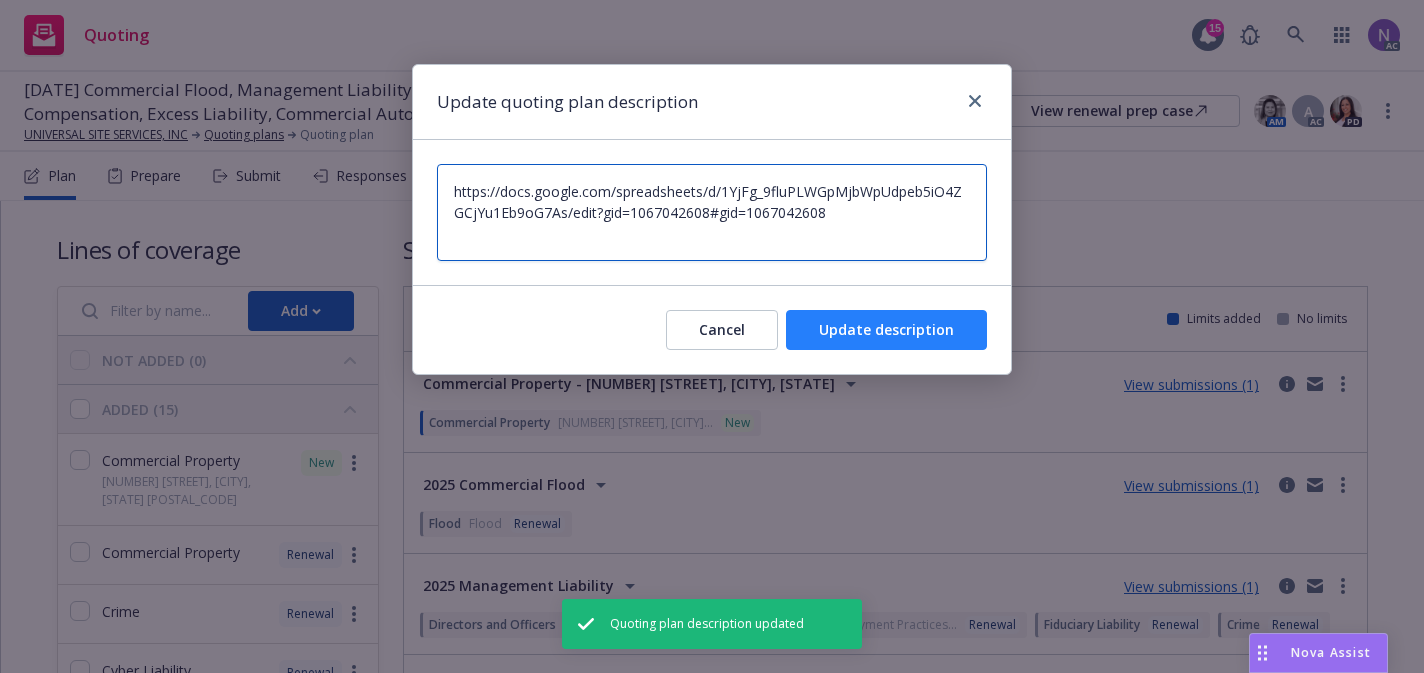 type on "https://docs.google.com/spreadsheets/d/1YjFg_9fluPLWGpMjbWpUdpeb5iO4ZGCjYu1Eb9oG7As/edit?gid=1067042608#gid=1067042608" 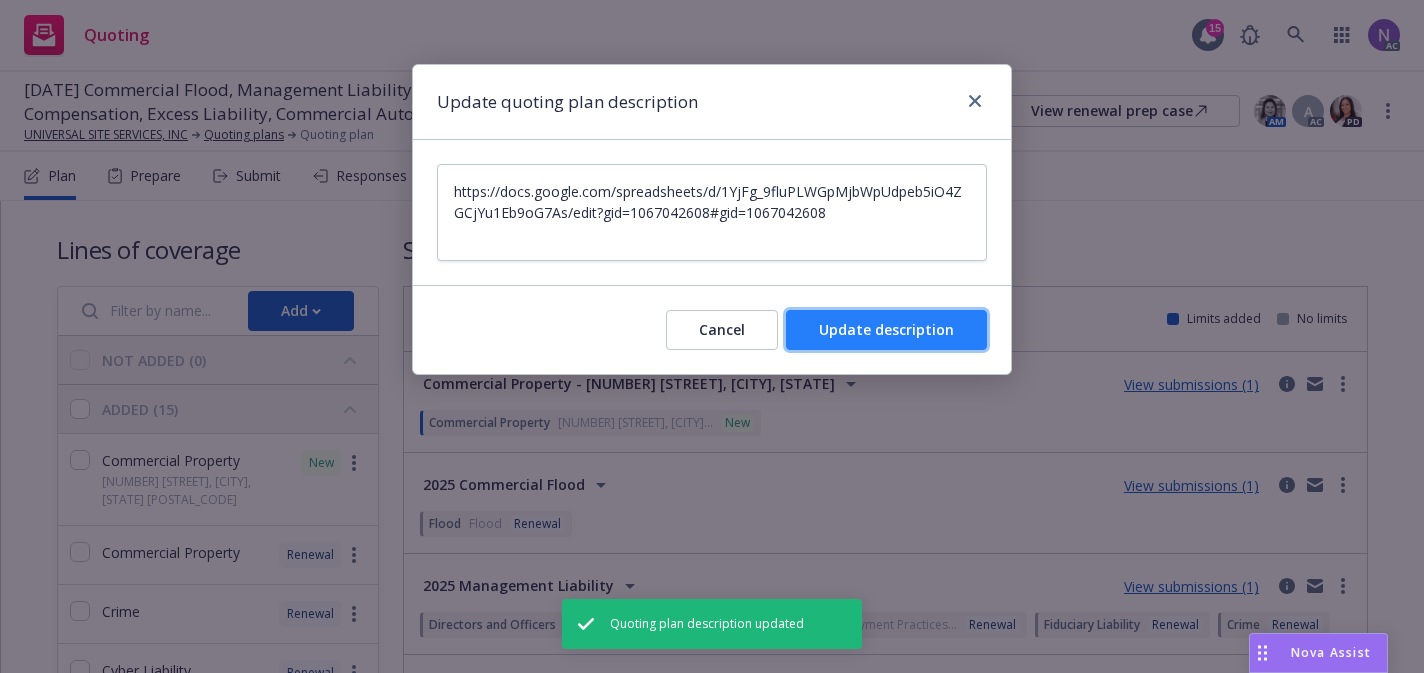 click on "Update description" at bounding box center [886, 329] 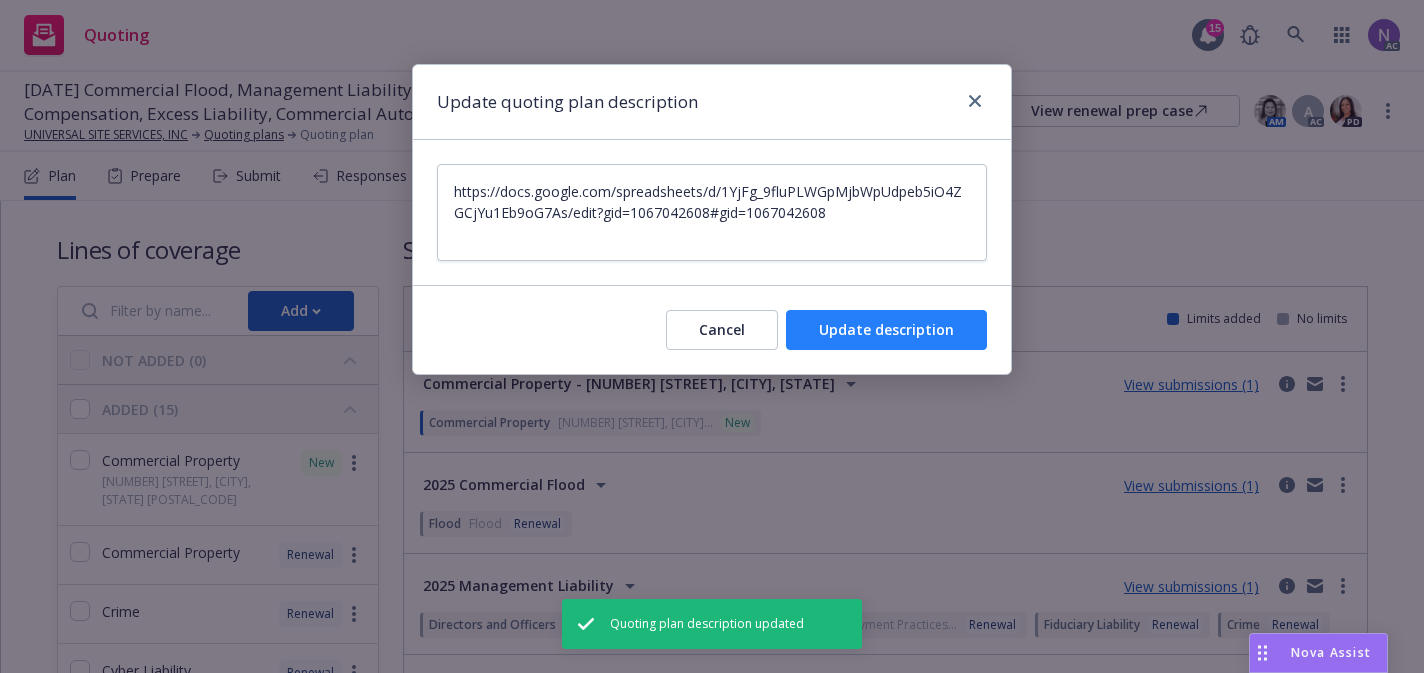 type on "x" 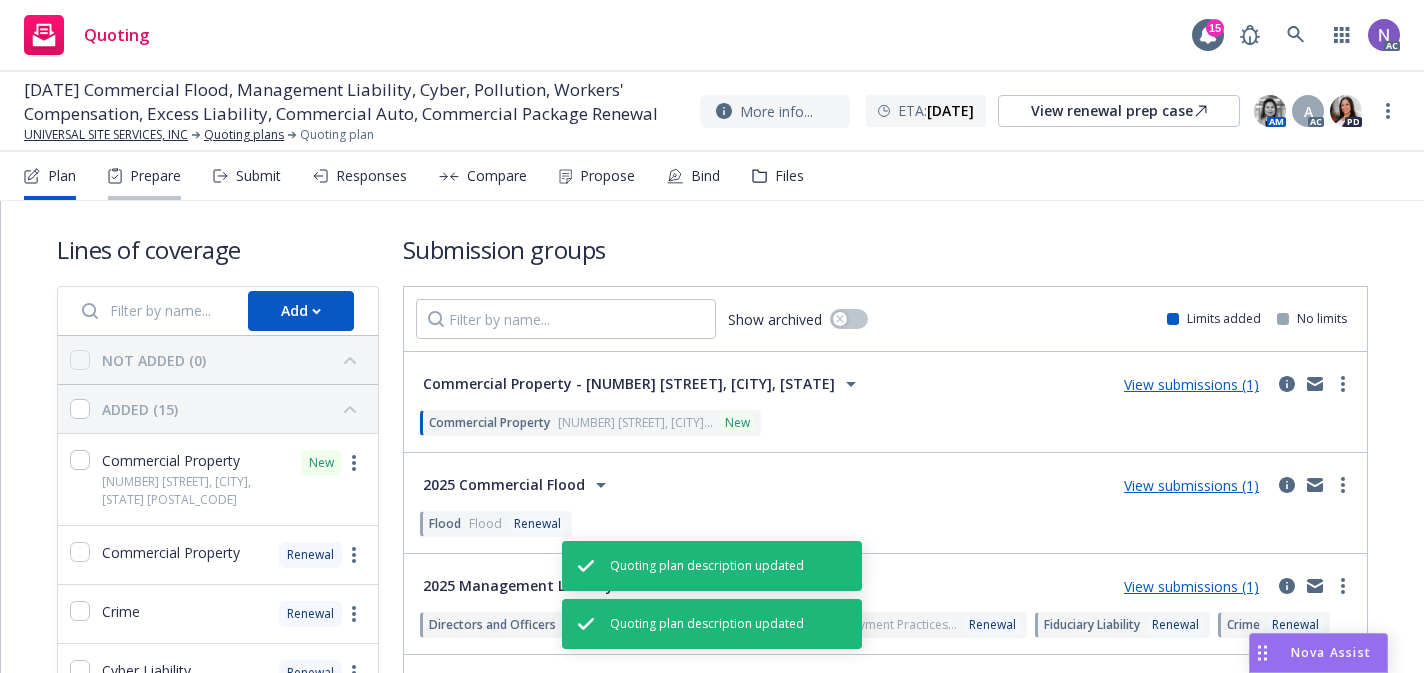 click on "Prepare" at bounding box center (155, 176) 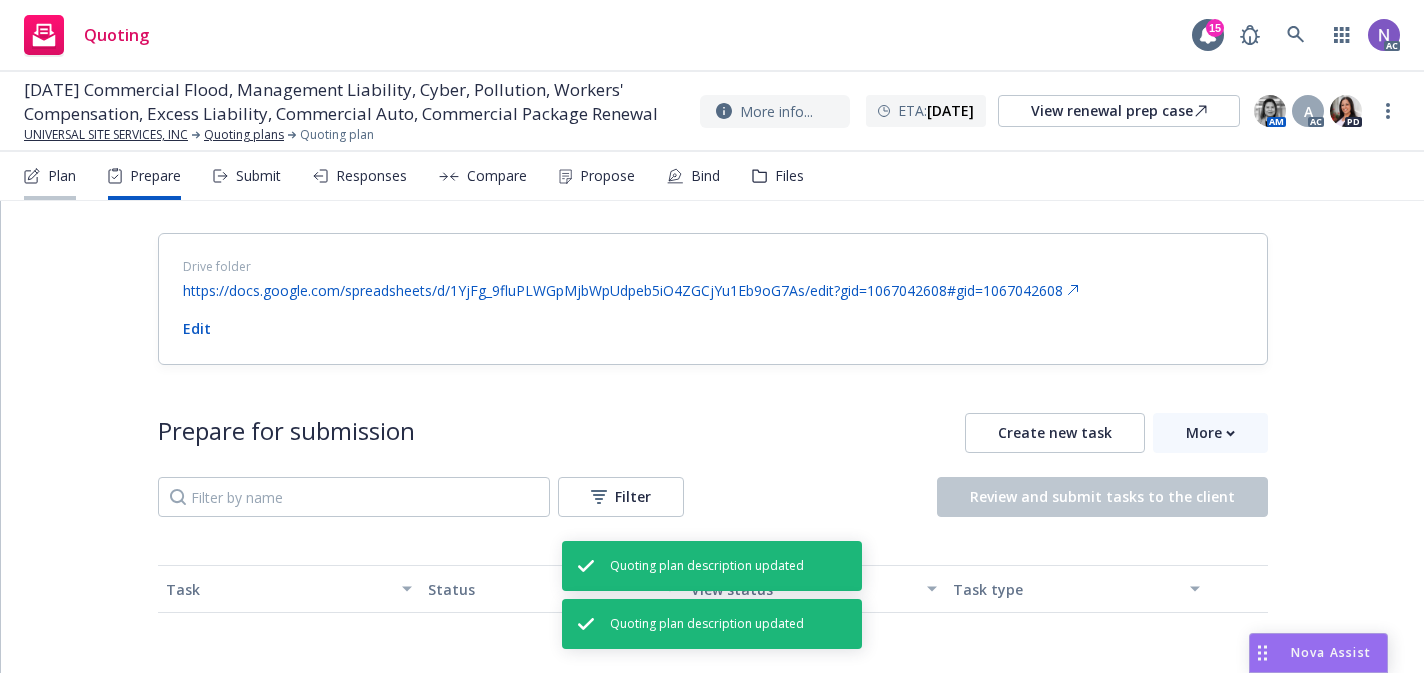 click on "Plan" at bounding box center [62, 176] 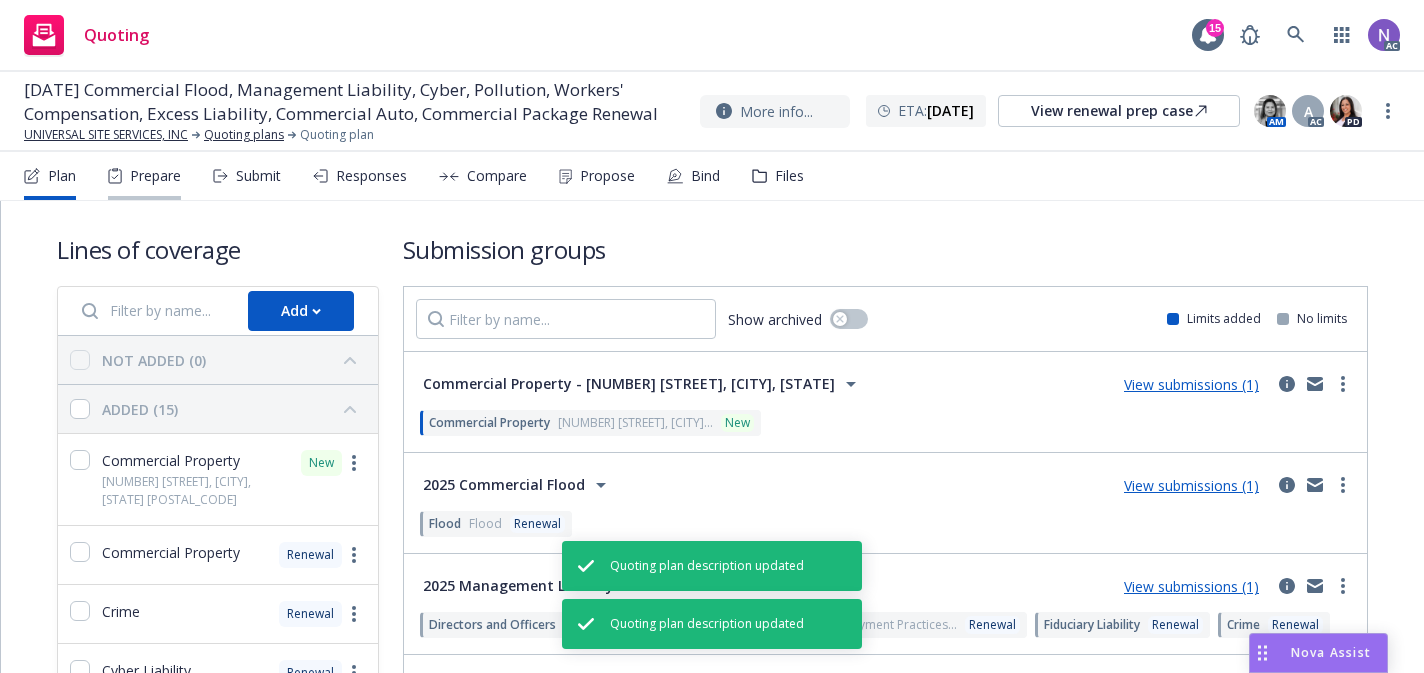 click 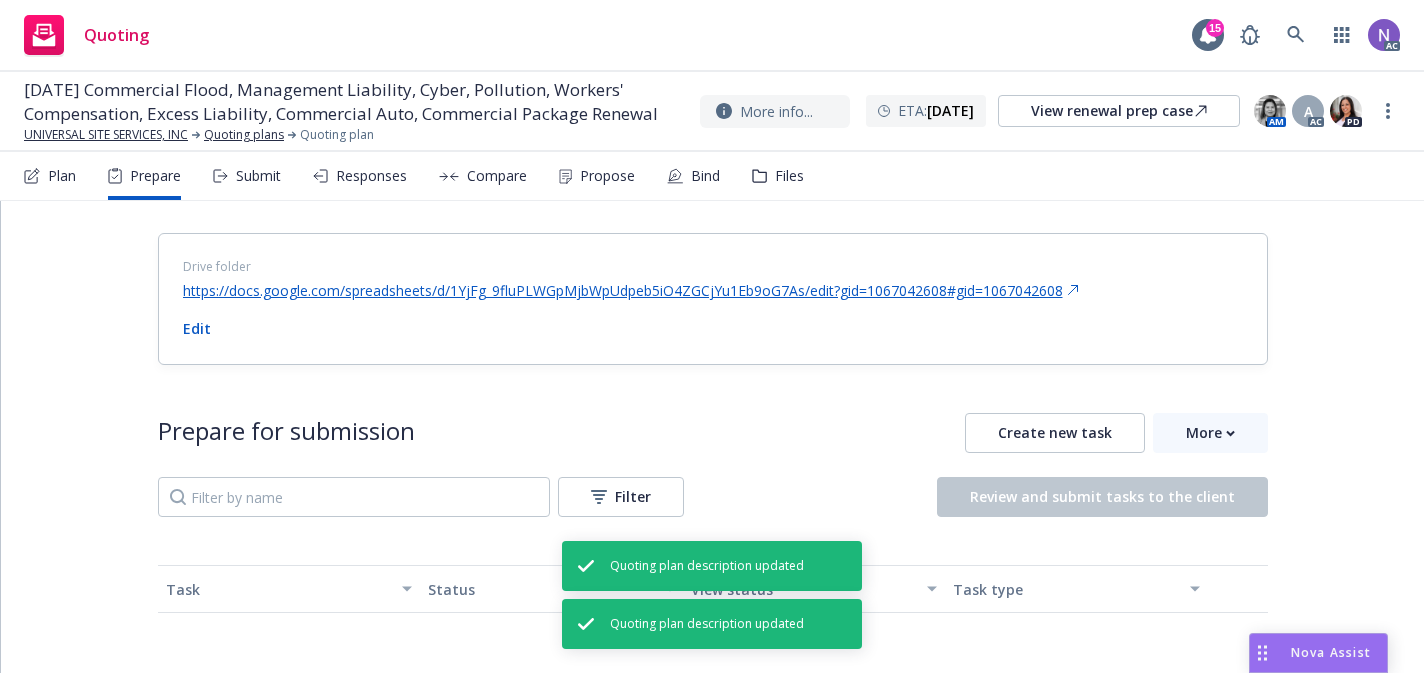 click on "https://docs.google.com/spreadsheets/d/1YjFg_9fluPLWGpMjbWpUdpeb5iO4ZGCjYu1Eb9oG7As/edit?gid=1067042608#gid=1067042608" at bounding box center (631, 290) 